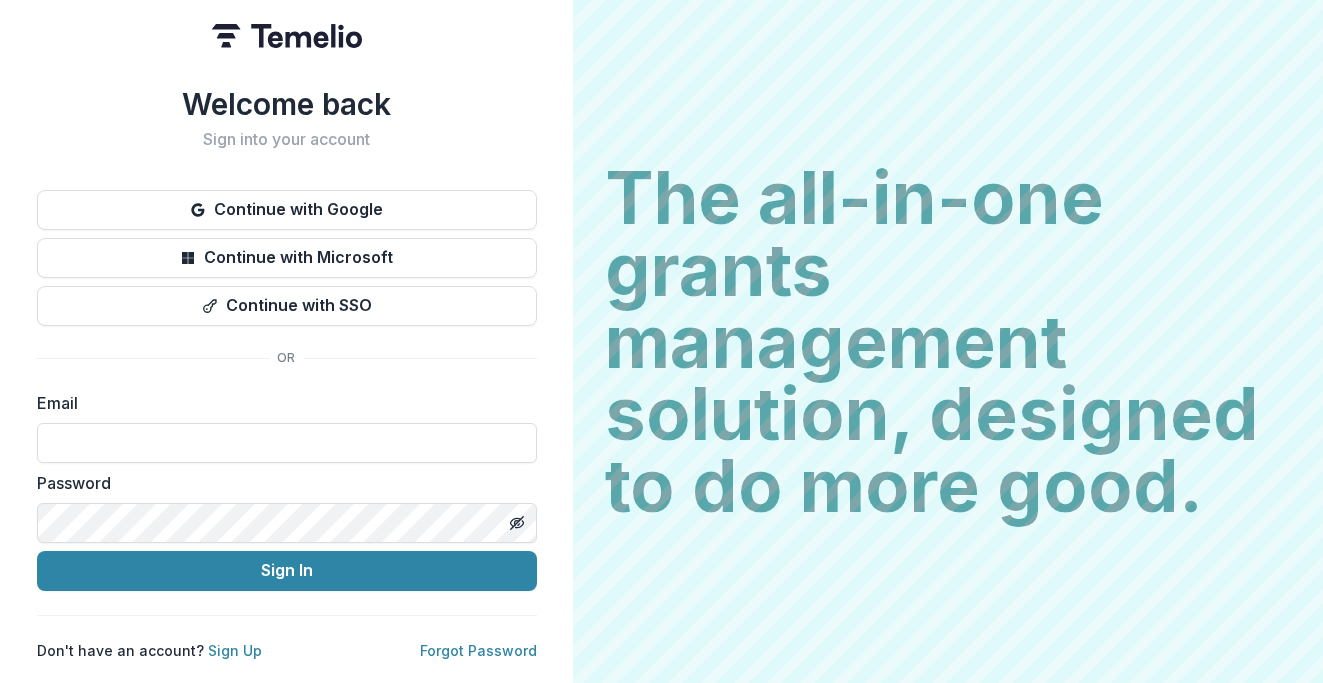 scroll, scrollTop: 0, scrollLeft: 0, axis: both 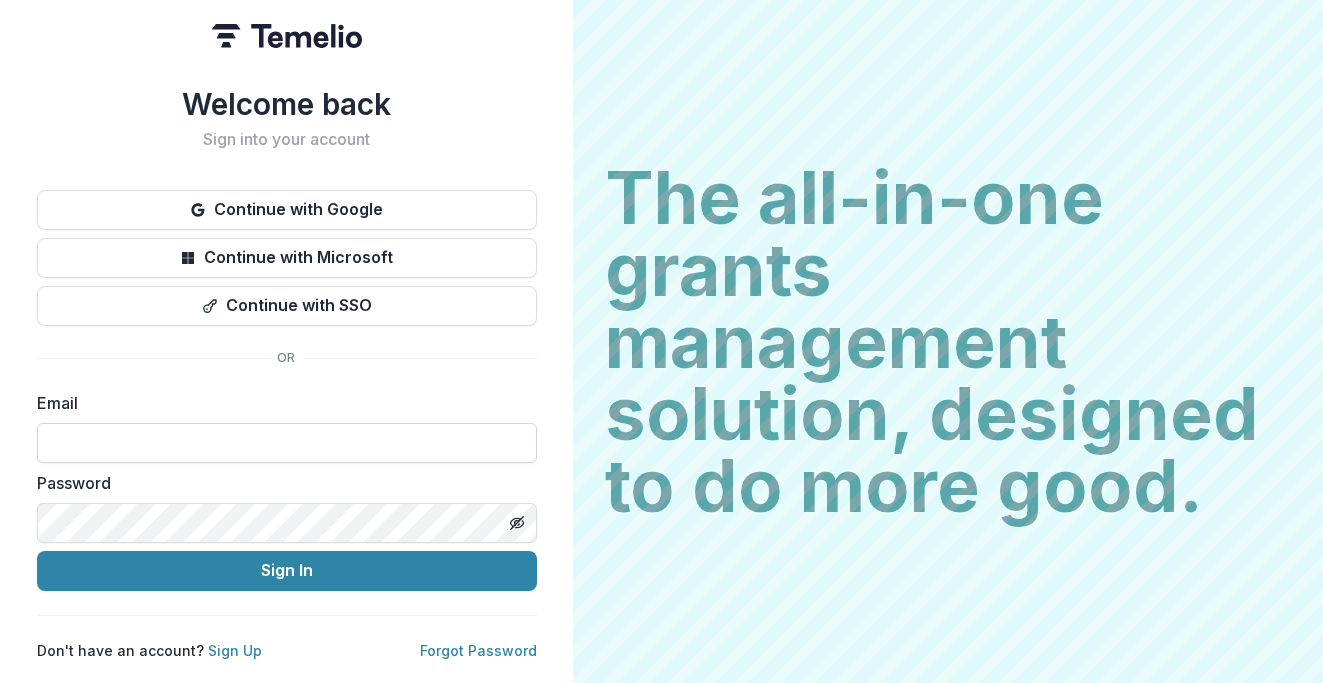 click at bounding box center (287, 443) 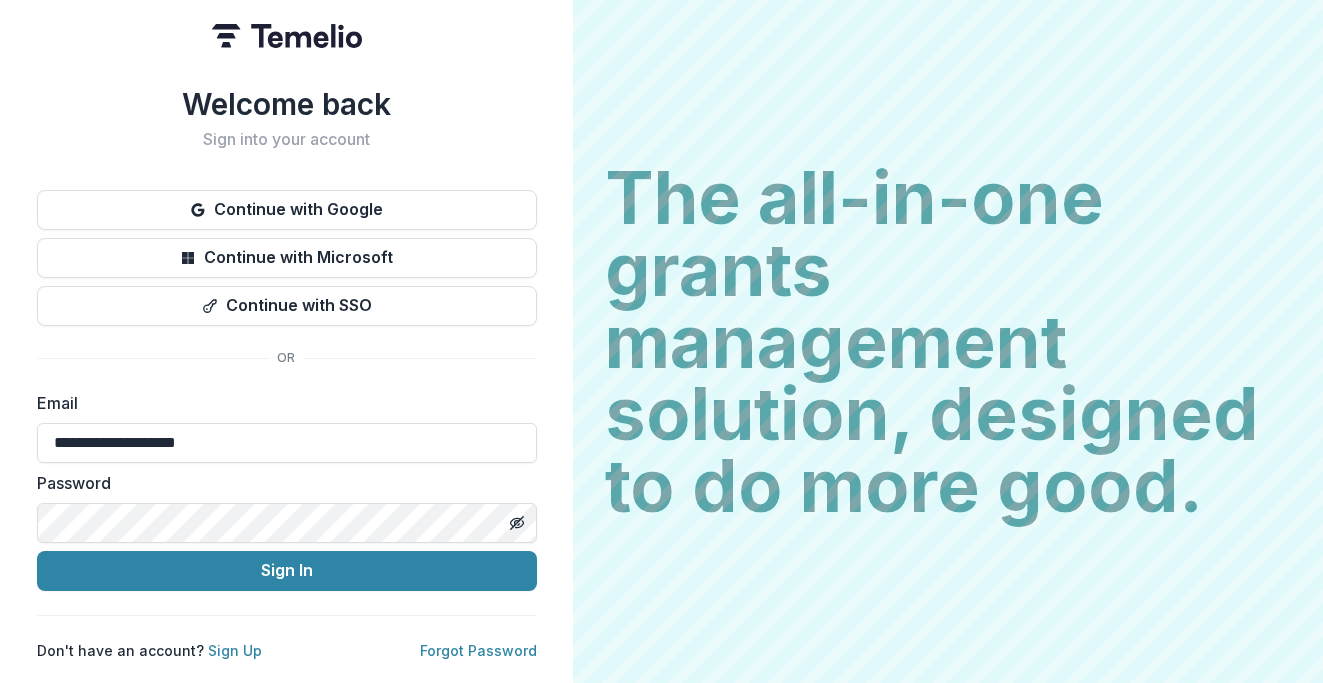click on "**********" at bounding box center (287, 373) 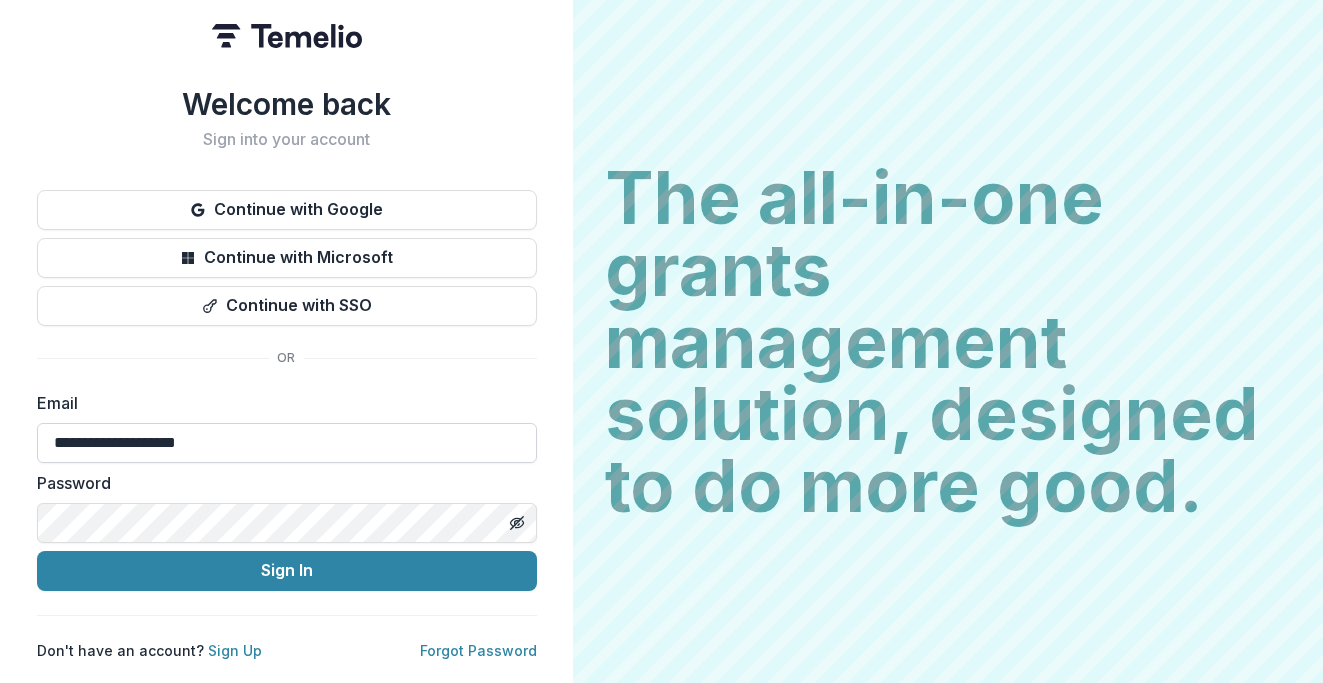 click on "**********" at bounding box center [287, 443] 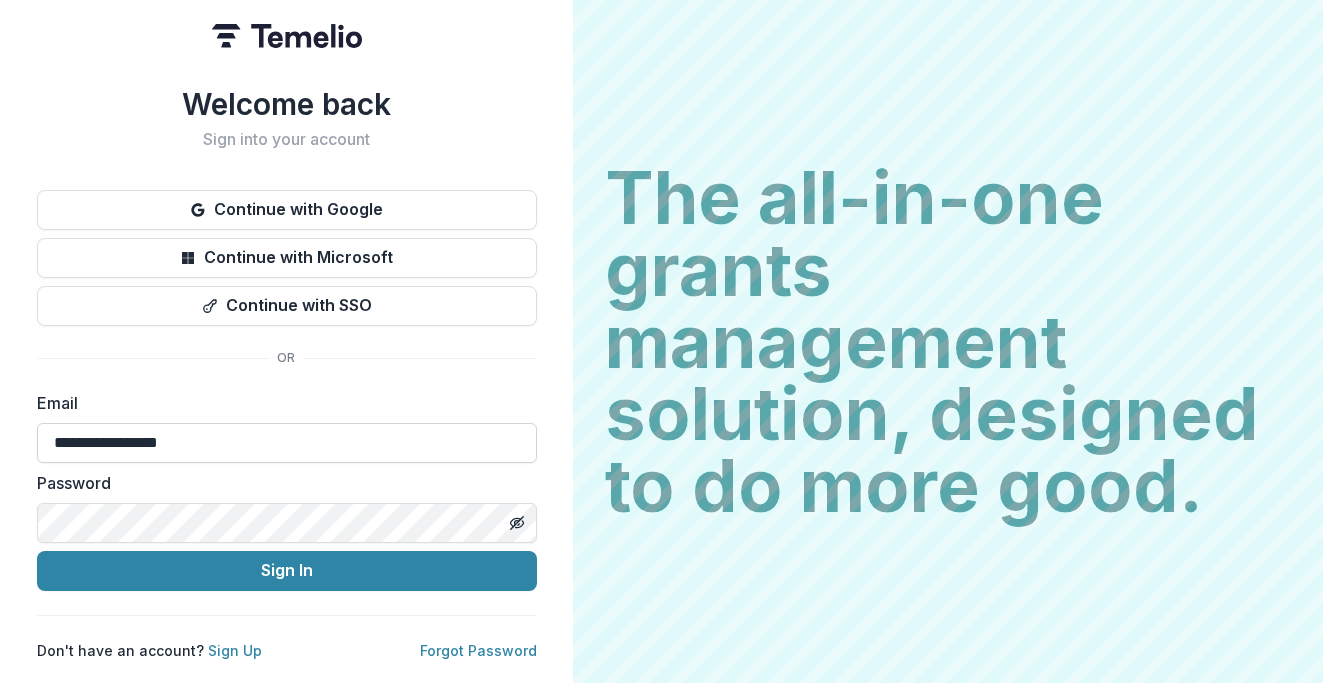 type on "**********" 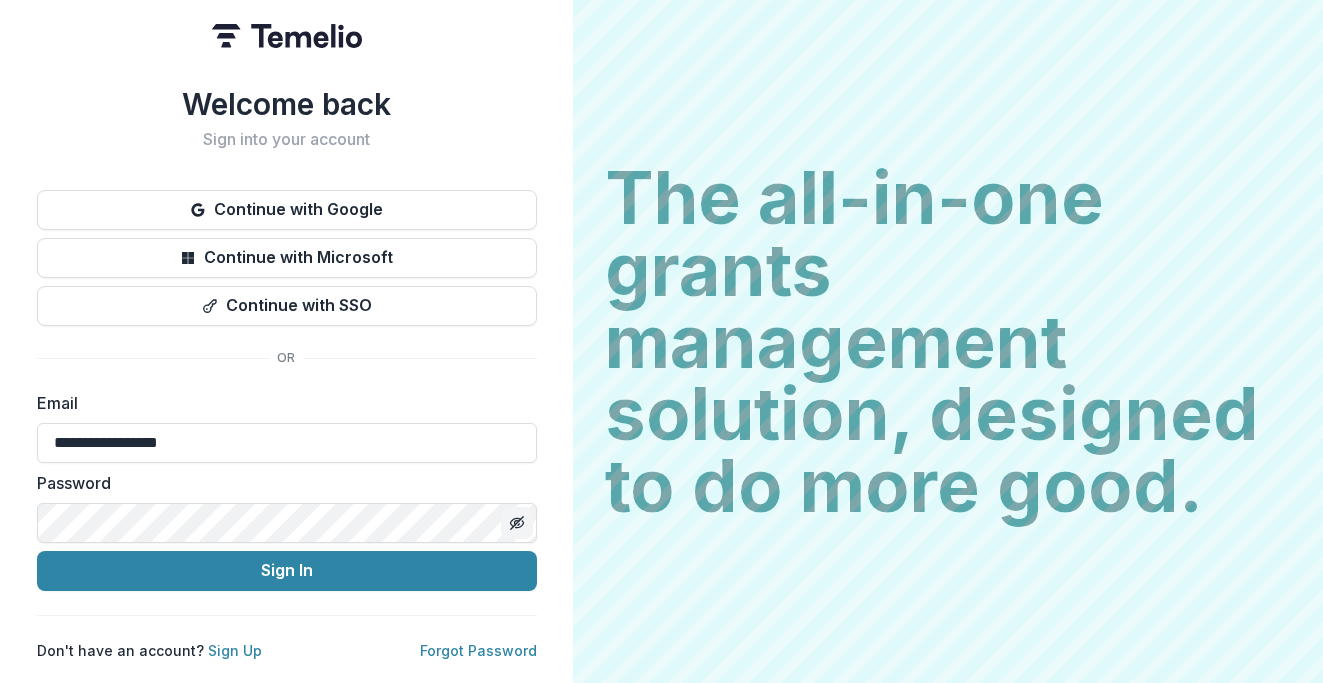 click at bounding box center [517, 523] 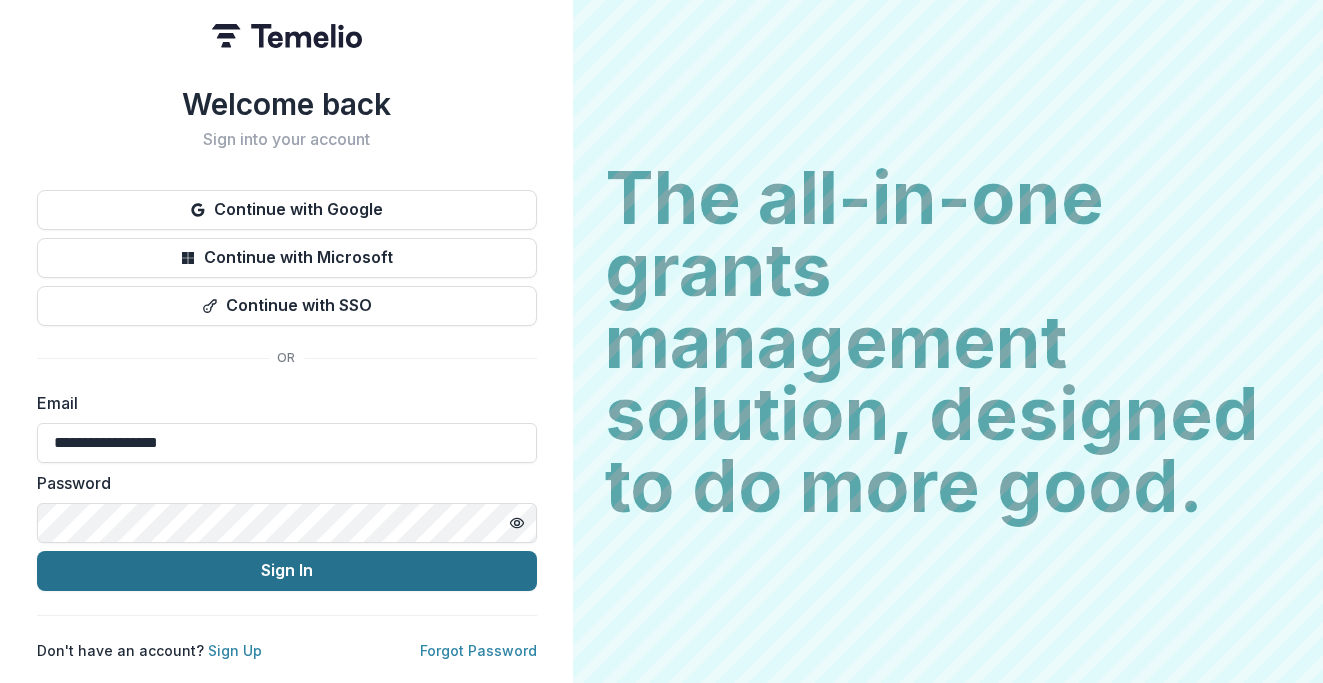 click on "Sign In" at bounding box center (287, 571) 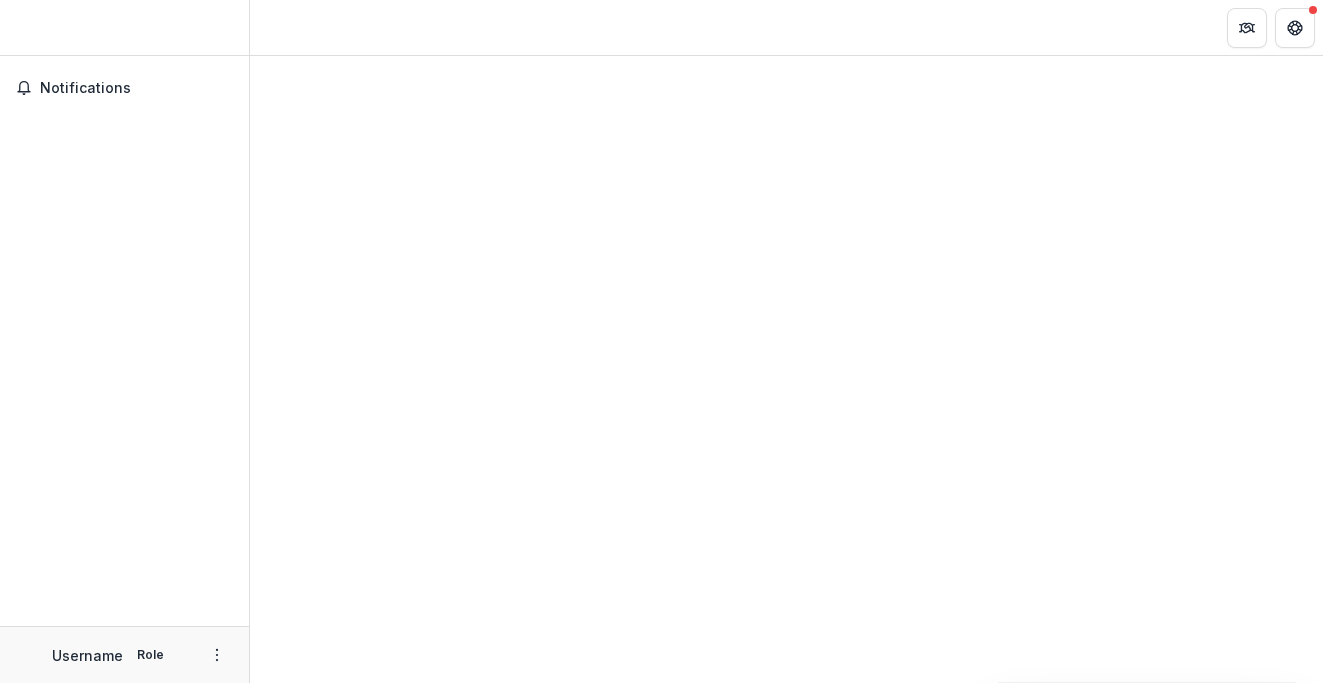 scroll, scrollTop: 0, scrollLeft: 0, axis: both 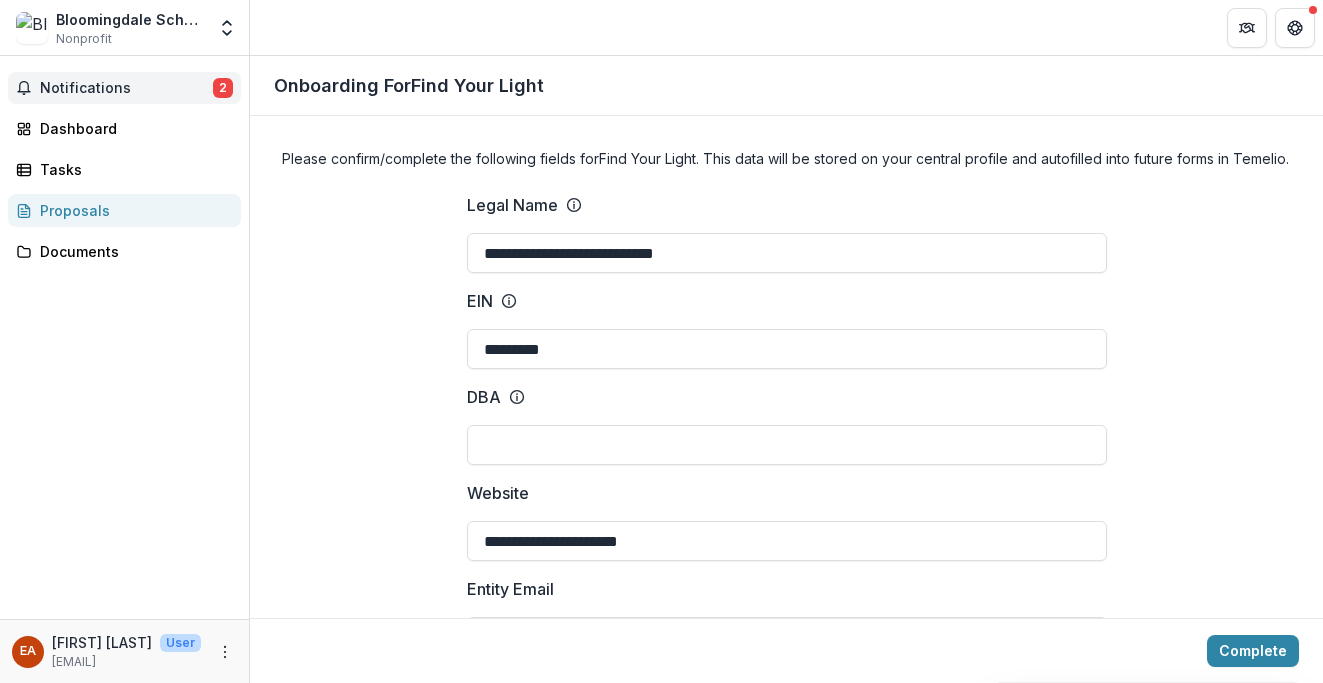 click on "Notifications" at bounding box center (126, 88) 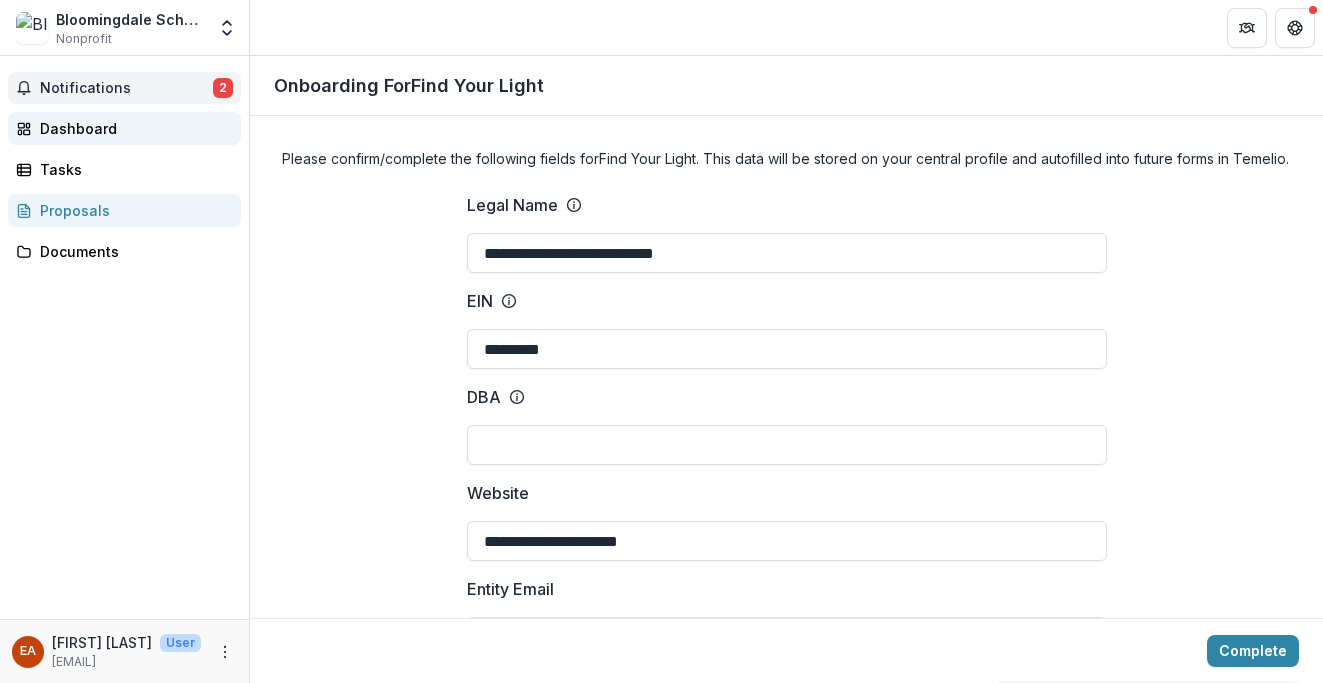 click on "Dashboard" at bounding box center [132, 128] 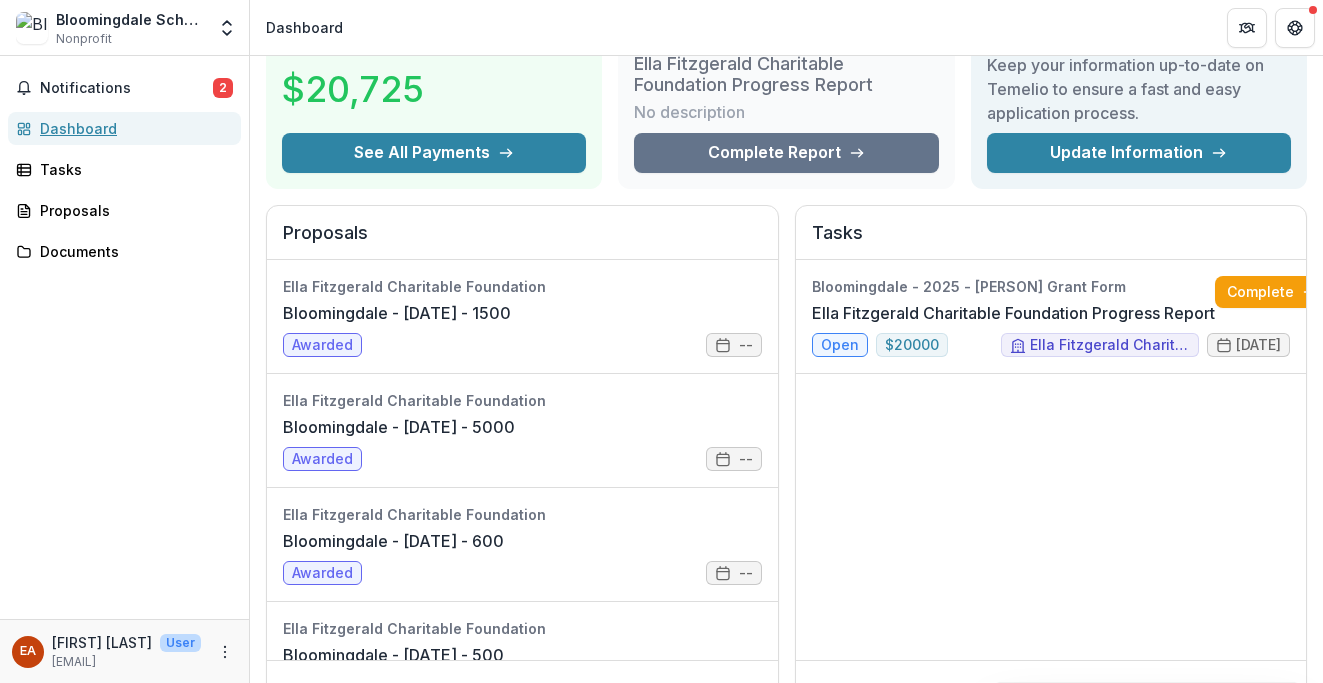 scroll, scrollTop: 230, scrollLeft: 0, axis: vertical 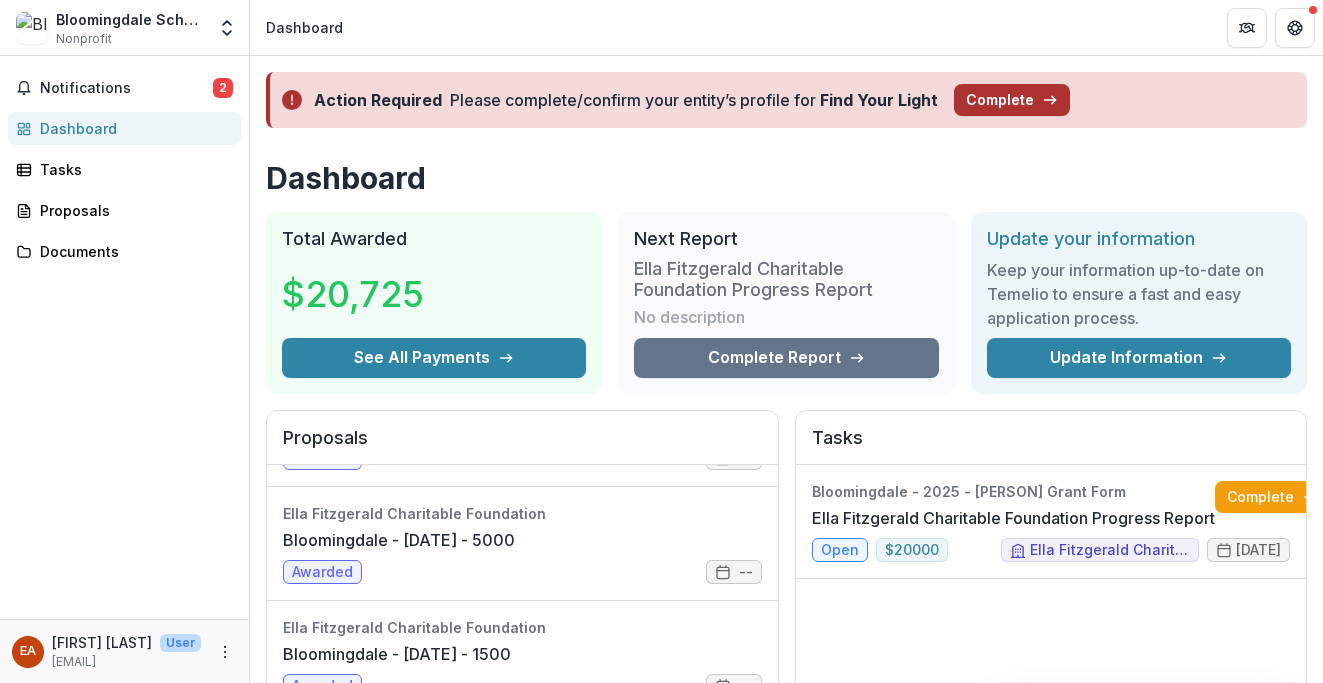 click on "Complete" at bounding box center [1012, 100] 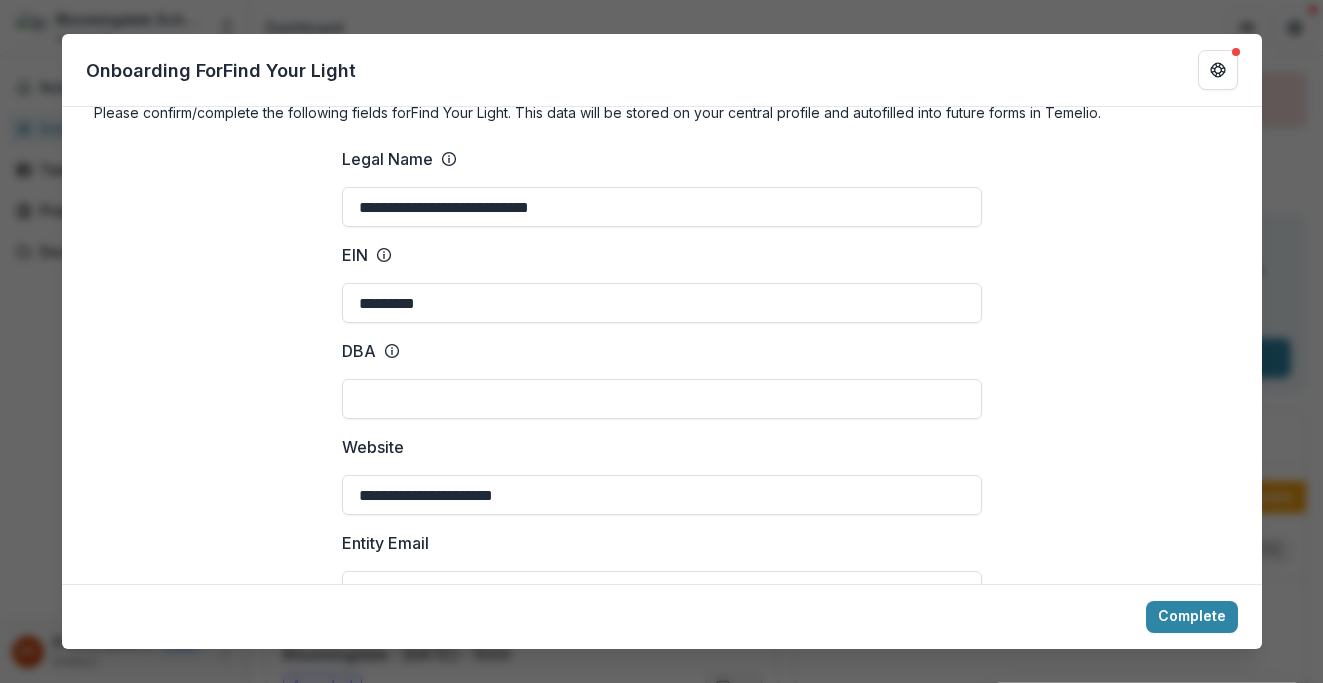 scroll, scrollTop: 38, scrollLeft: 0, axis: vertical 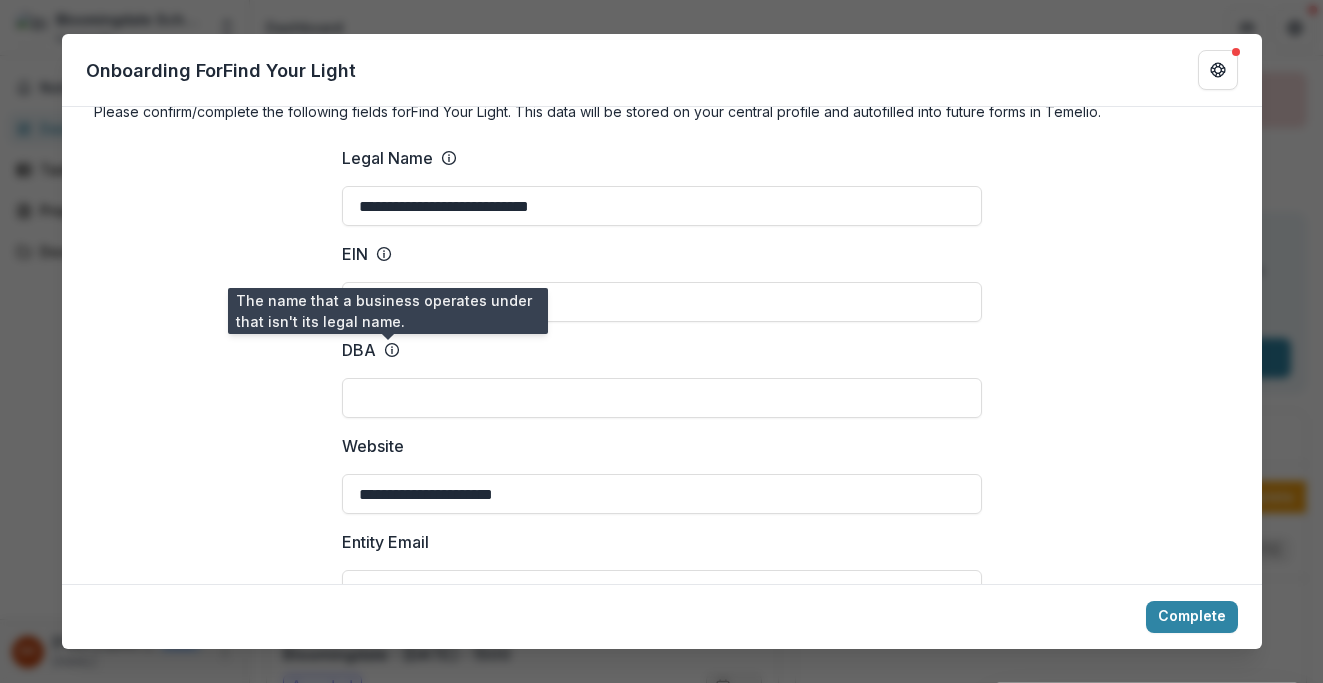 click 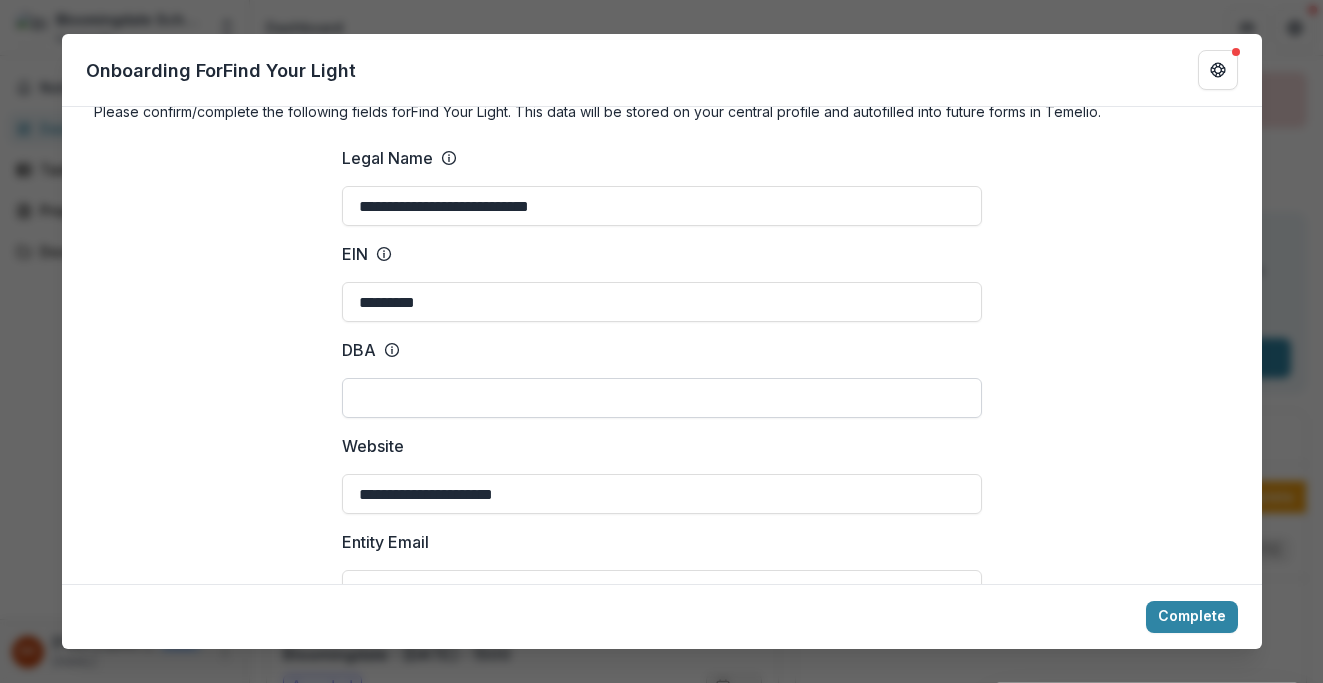 click on "DBA" at bounding box center [662, 398] 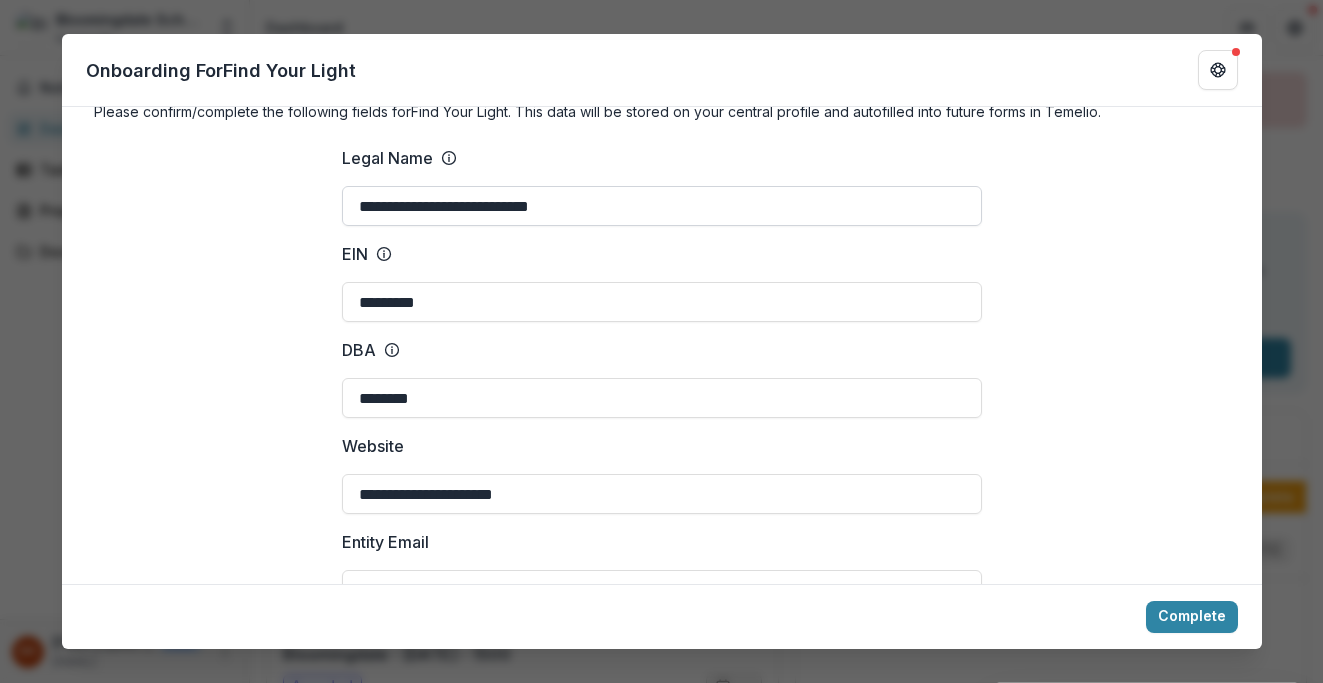 click on "**********" at bounding box center [662, 206] 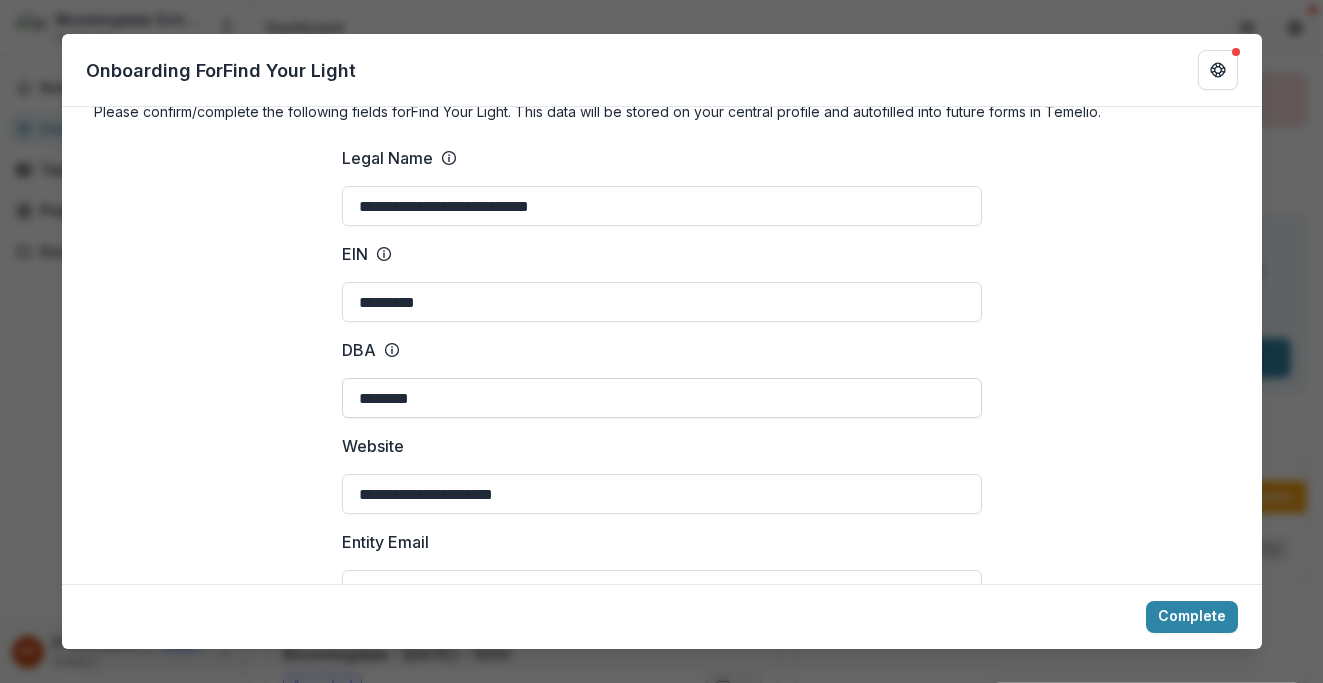 click on "********" at bounding box center [662, 398] 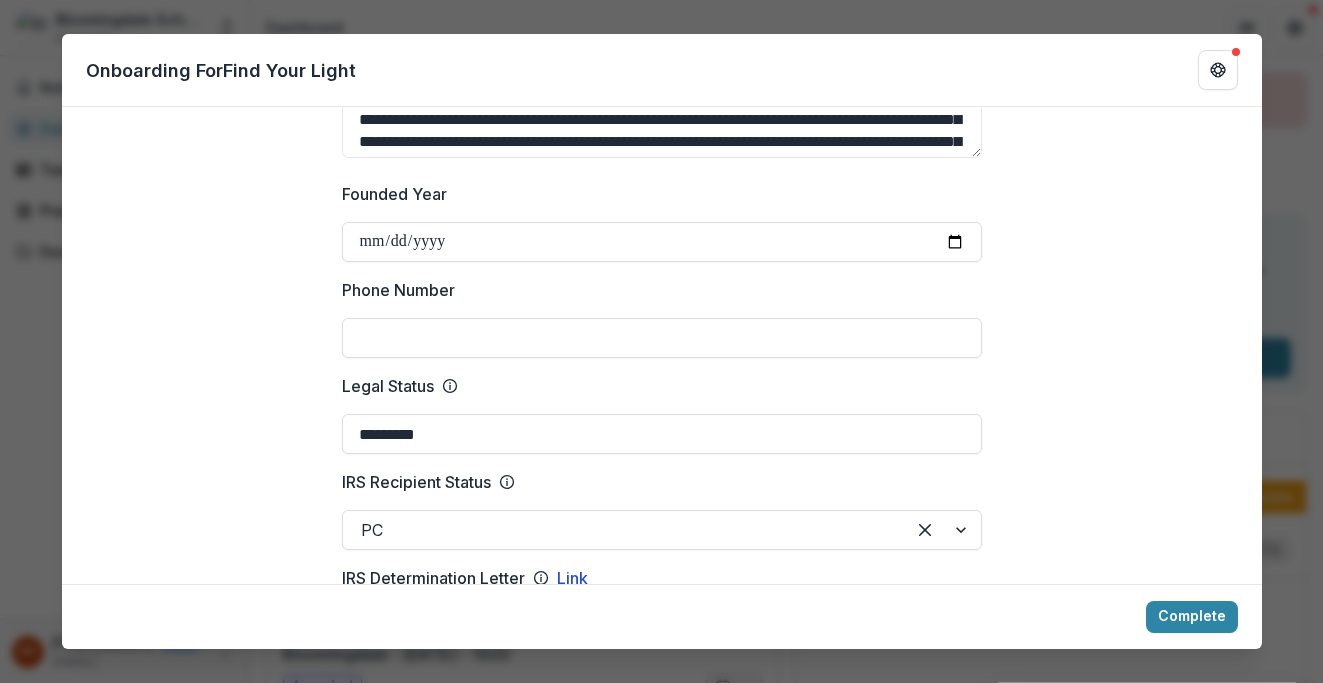 scroll, scrollTop: 720, scrollLeft: 0, axis: vertical 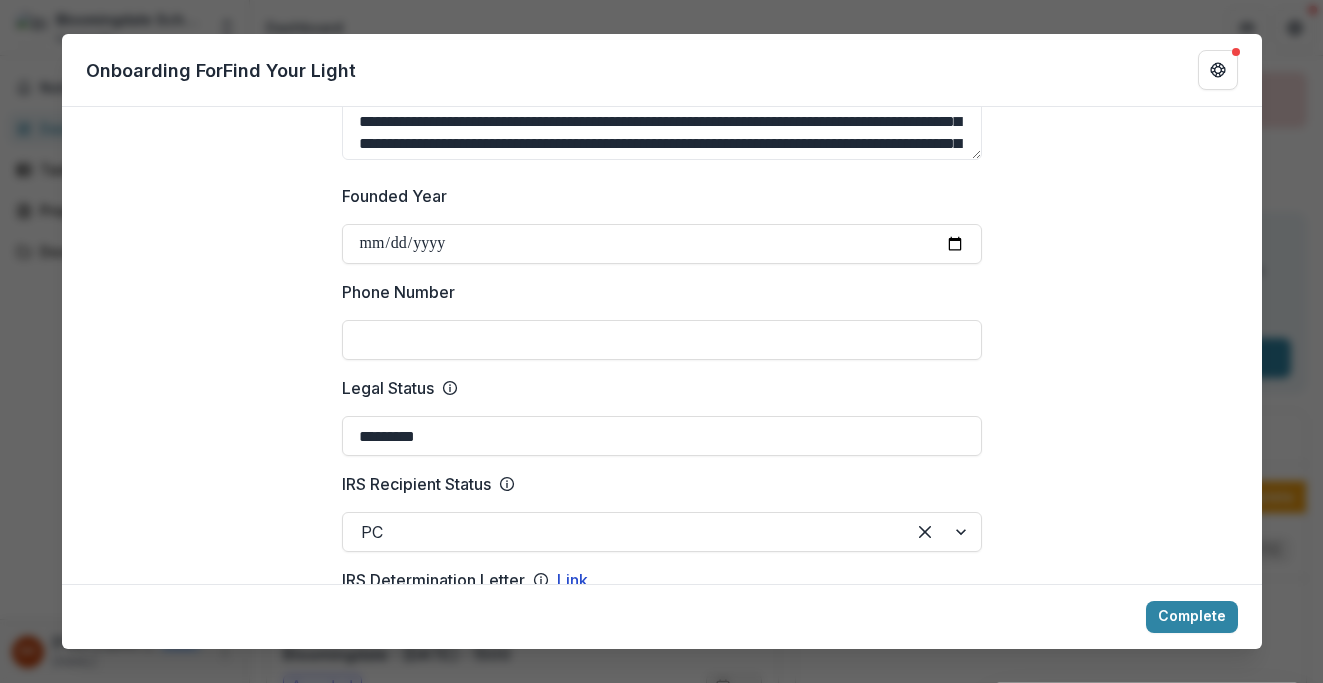 type on "**********" 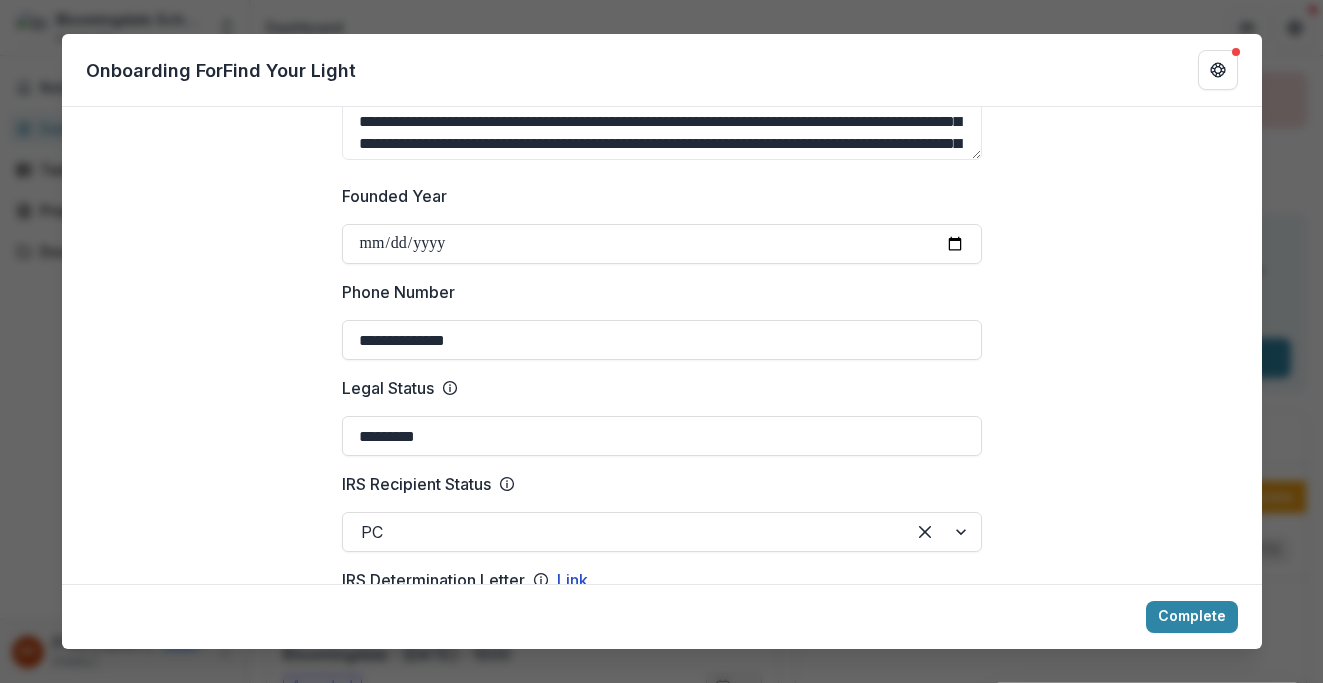 type on "**********" 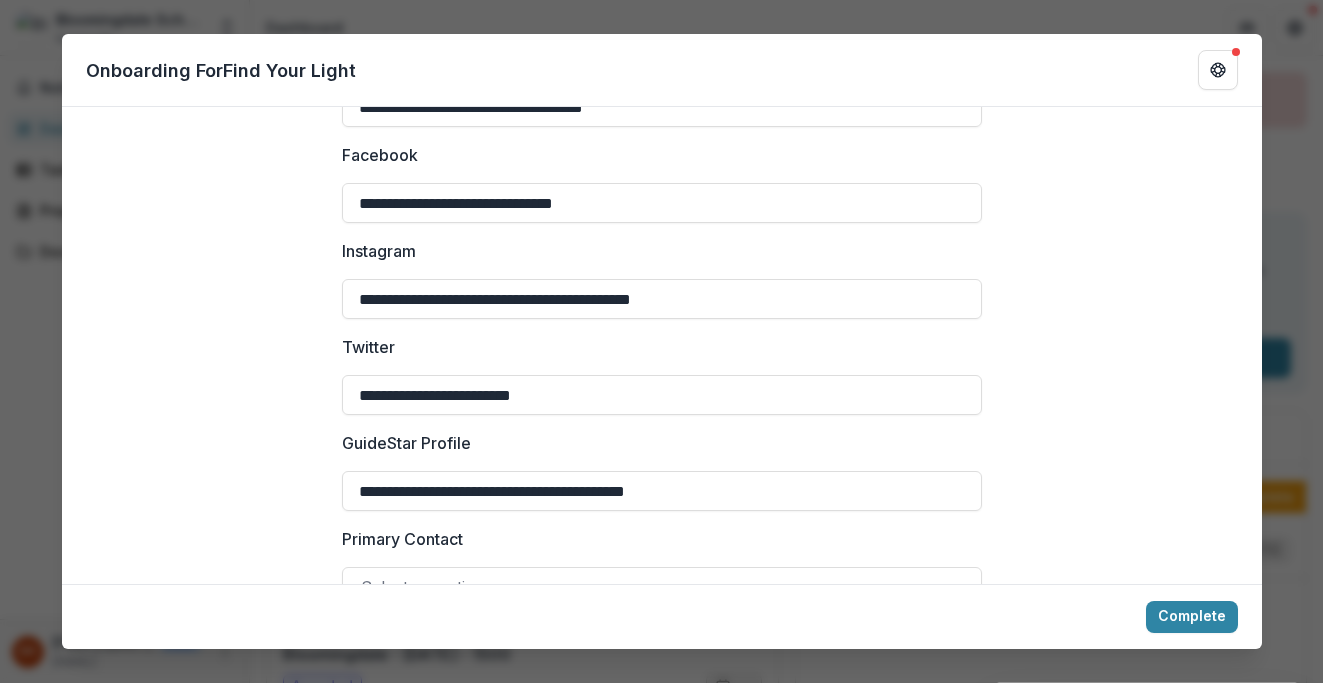 scroll, scrollTop: 3178, scrollLeft: 0, axis: vertical 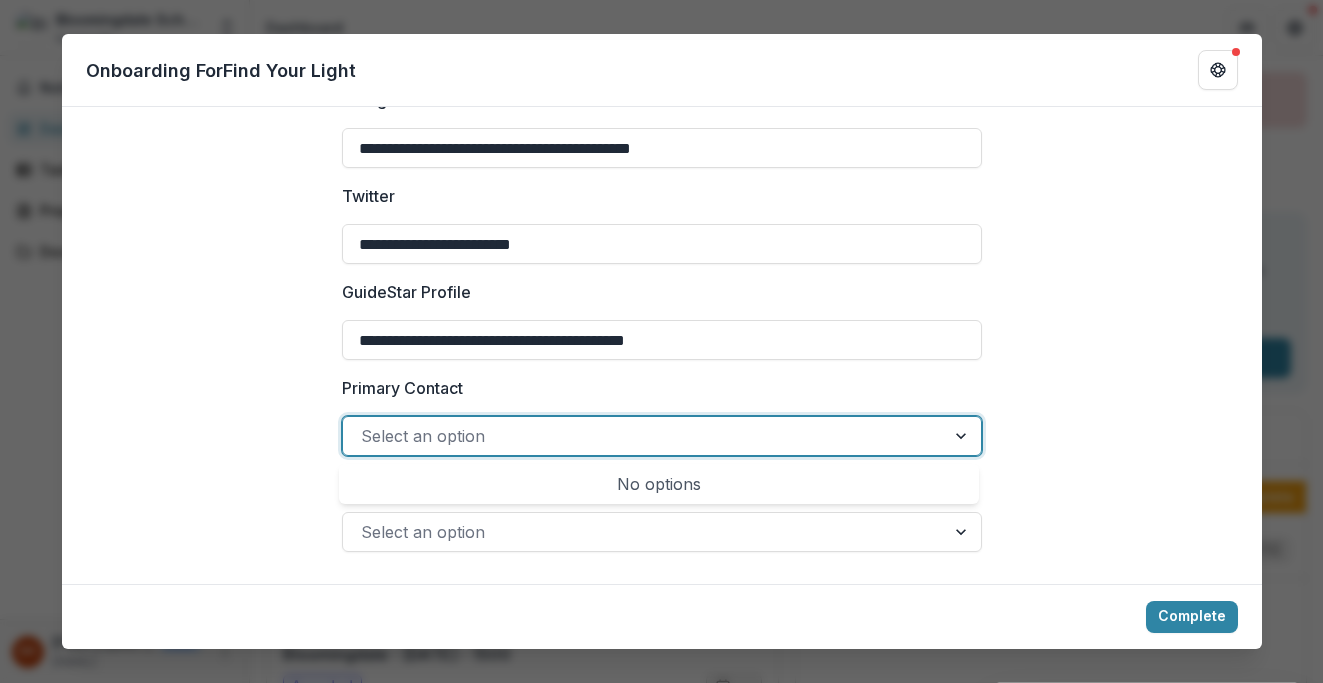 click at bounding box center (644, 436) 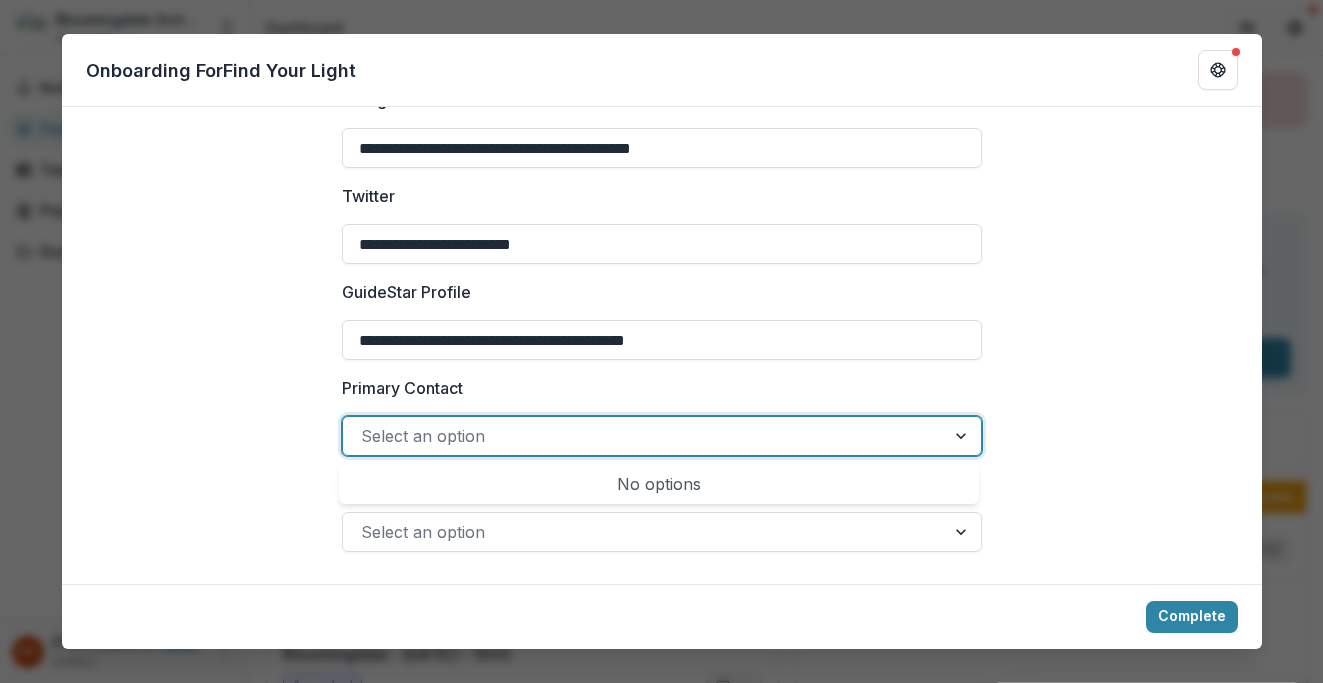 click on "**********" at bounding box center [662, -1213] 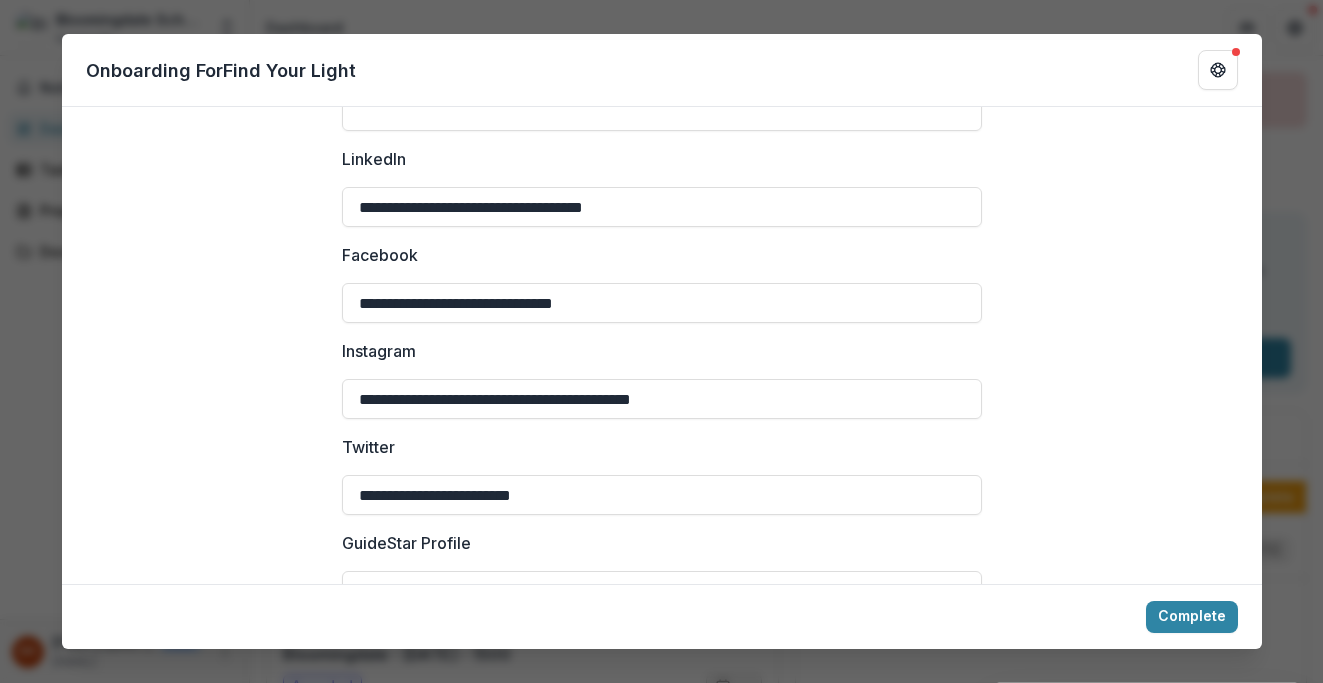 scroll, scrollTop: 3178, scrollLeft: 0, axis: vertical 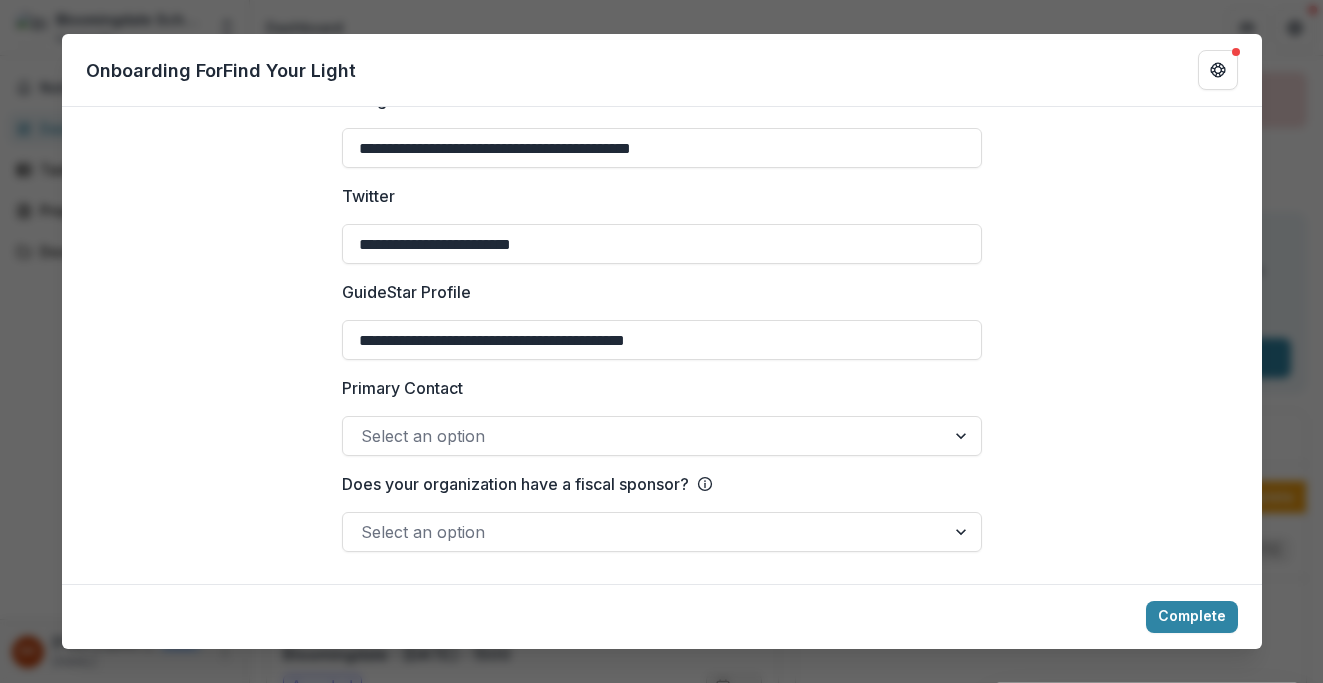 click at bounding box center [644, 436] 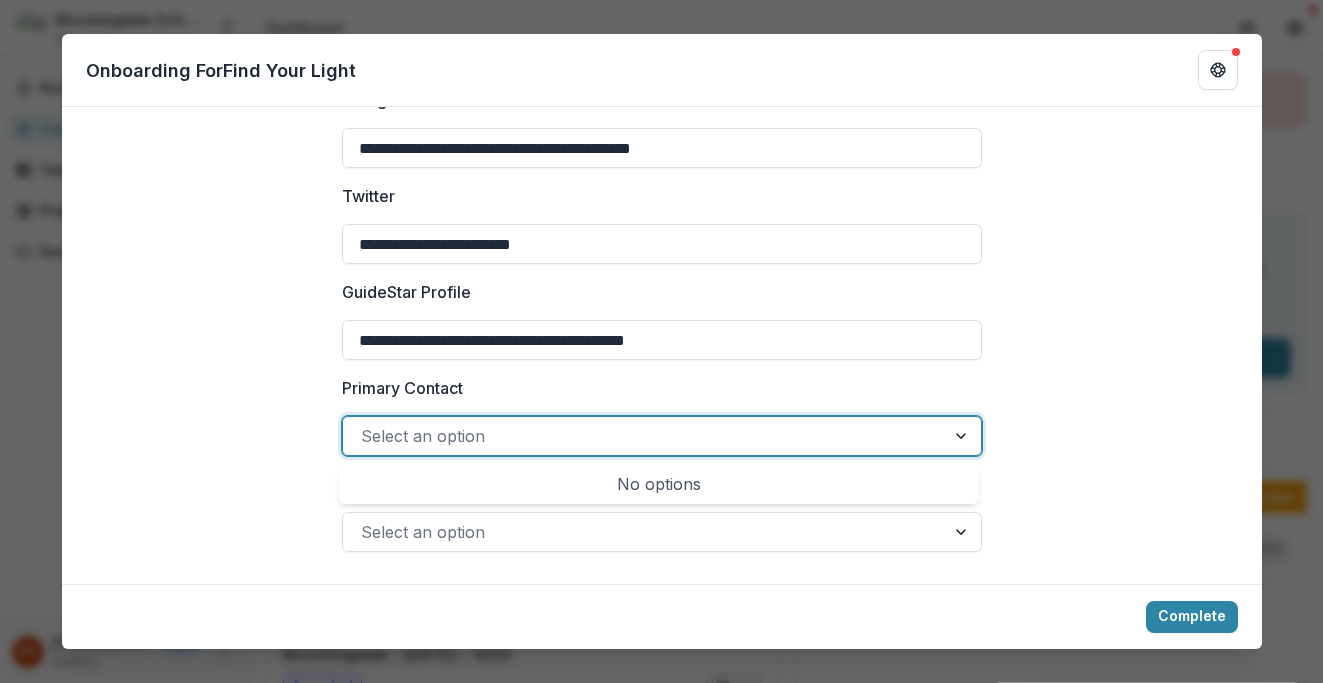 click on "**********" at bounding box center [662, -1213] 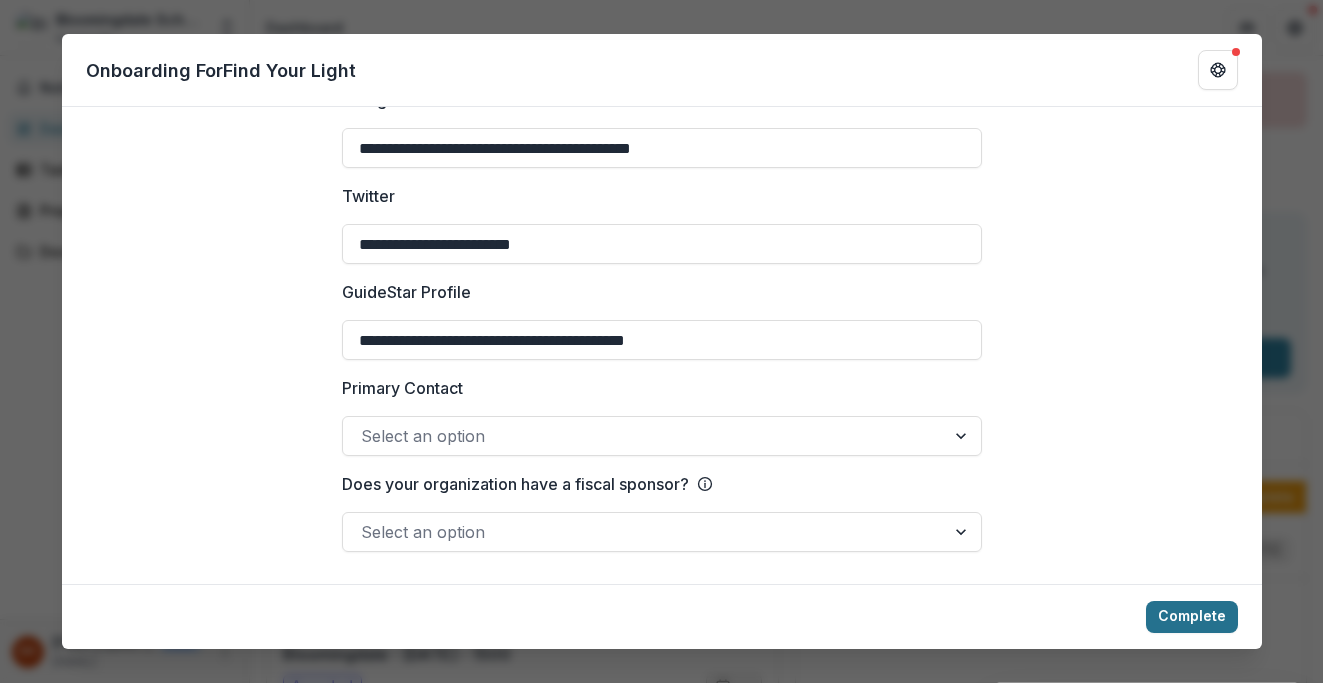 click on "Complete" at bounding box center [1192, 617] 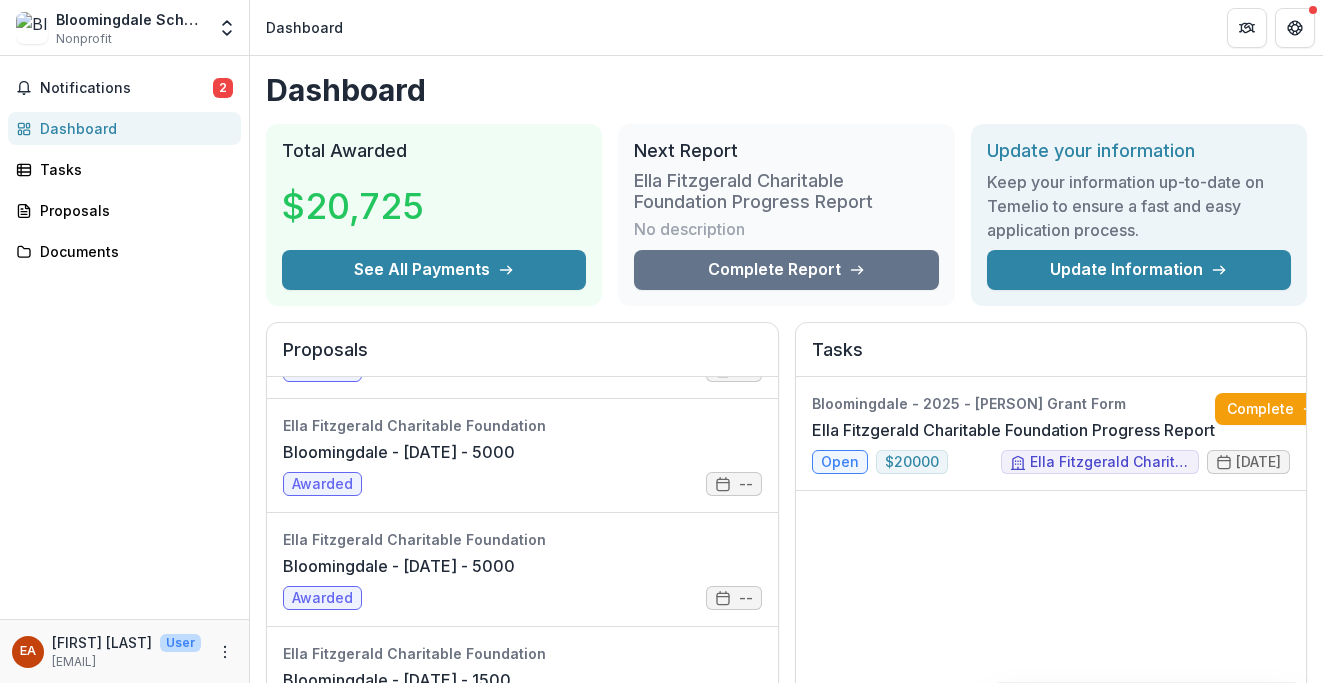 scroll, scrollTop: 776, scrollLeft: 0, axis: vertical 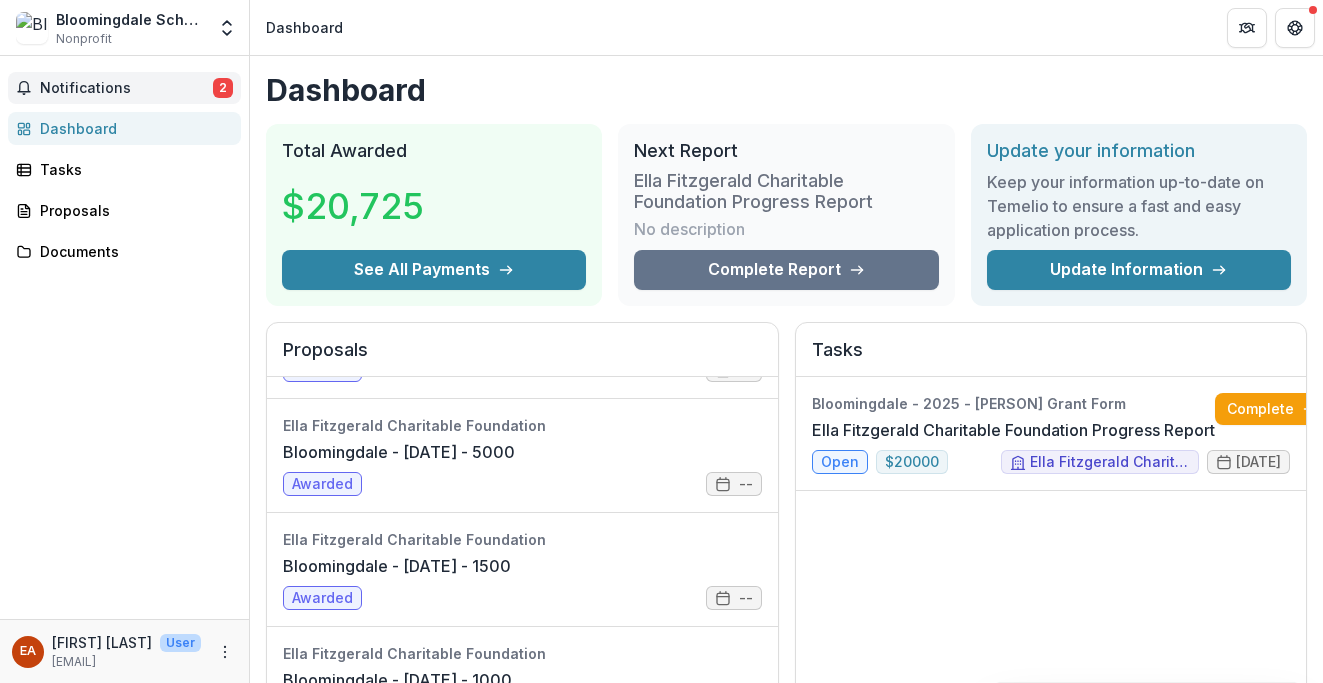 click on "Notifications" at bounding box center (126, 88) 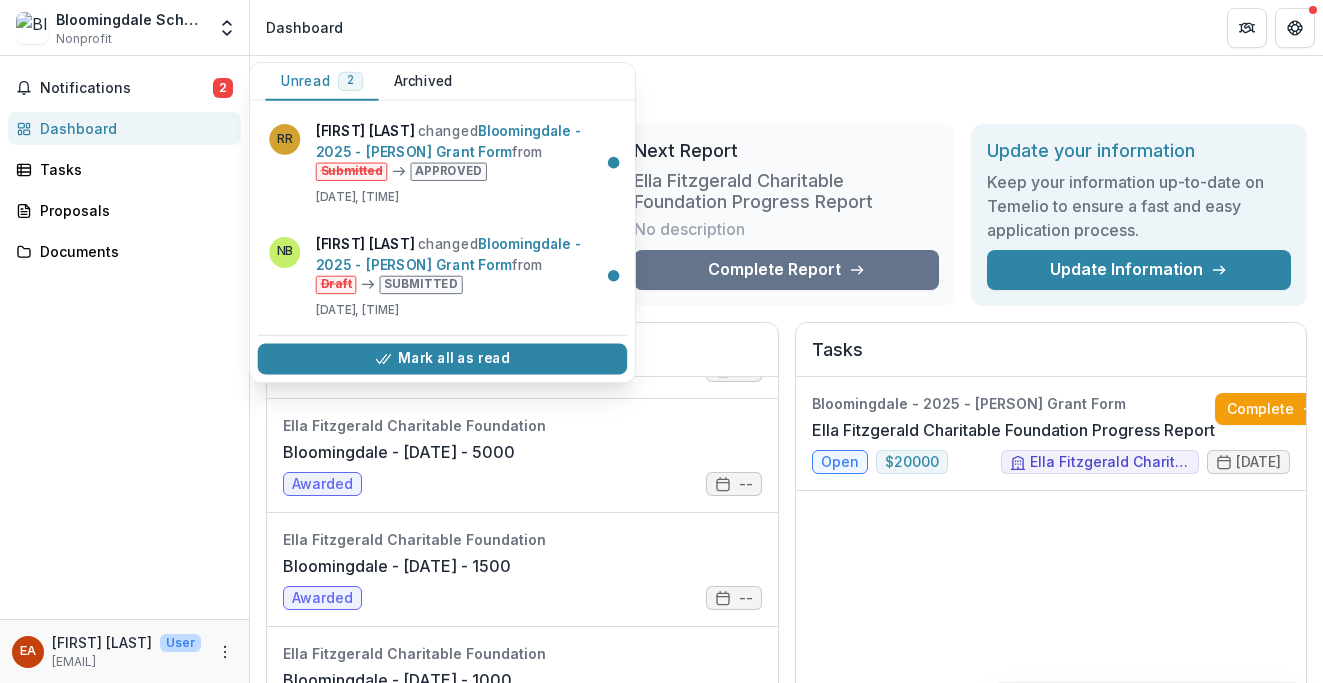 click on "Notifications 2 Unread   2 Archived RR Randal Rosman changed  Bloomingdale - 2025 - Ella Fitzgerald Grant Form  from   Submitted Approved Mar 14, 2025, 6:08 PM NB Noelle Barbera changed  Bloomingdale - 2025 - Ella Fitzgerald Grant Form  from   Draft Submitted Mar 07, 2025, 8:39 AM Mark all as read RR Randal Rosman changed  Bloomingdale - 2025 - Ella Fitzgerald Grant Form  from   Submitted Approved Mar 14, 2025, 6:08 PM NB Noelle Barbera changed  Bloomingdale - 2025 - Ella Fitzgerald Grant Form  from   Draft Submitted Mar 07, 2025, 8:39 AM Dashboard Tasks Proposals Documents" at bounding box center (124, 337) 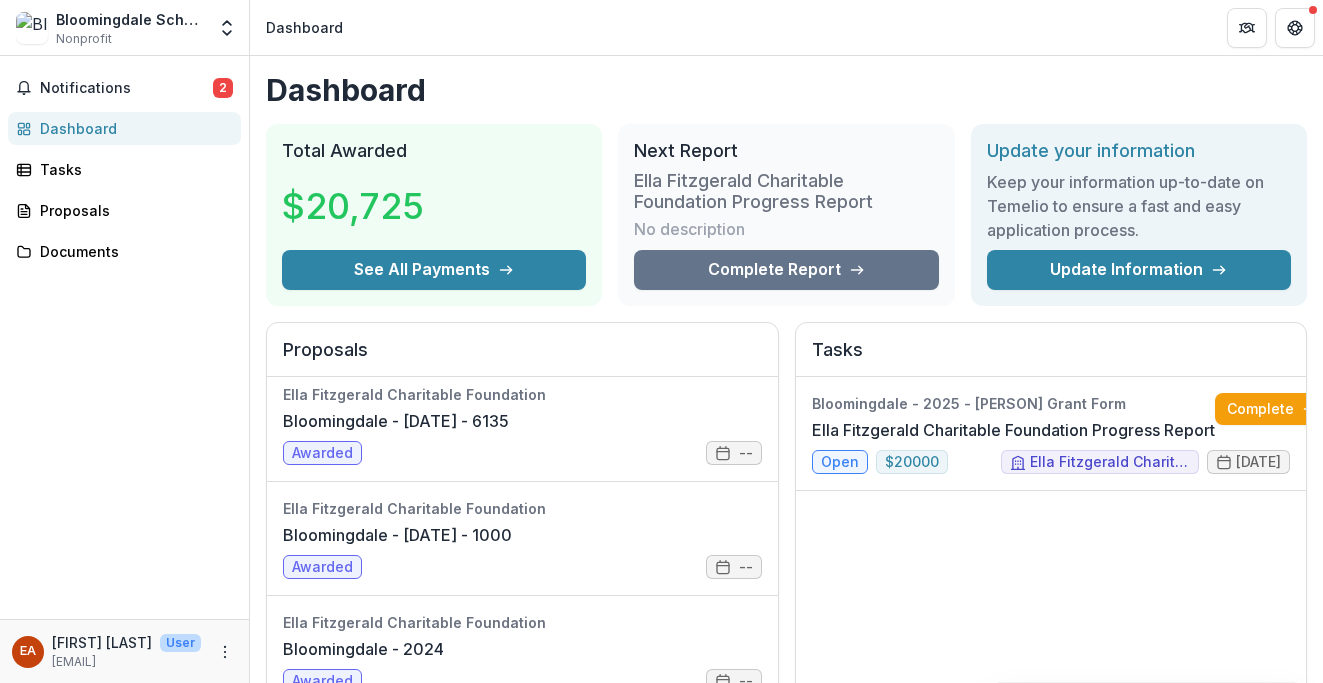 scroll, scrollTop: 1880, scrollLeft: 0, axis: vertical 